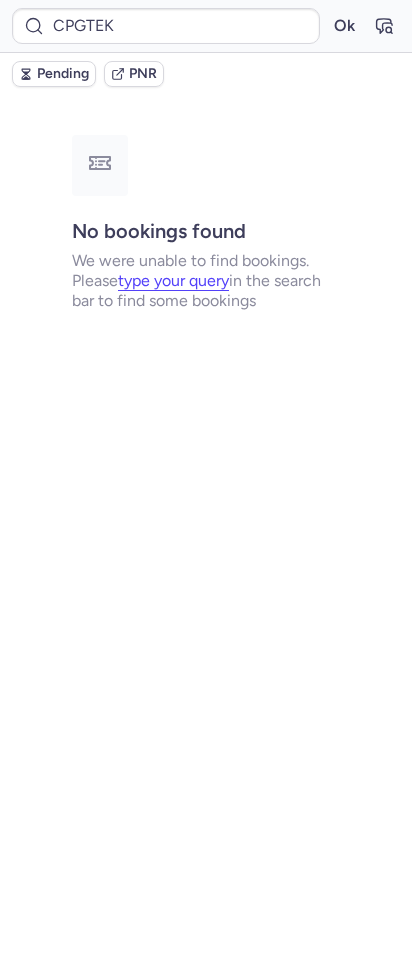 scroll, scrollTop: 0, scrollLeft: 0, axis: both 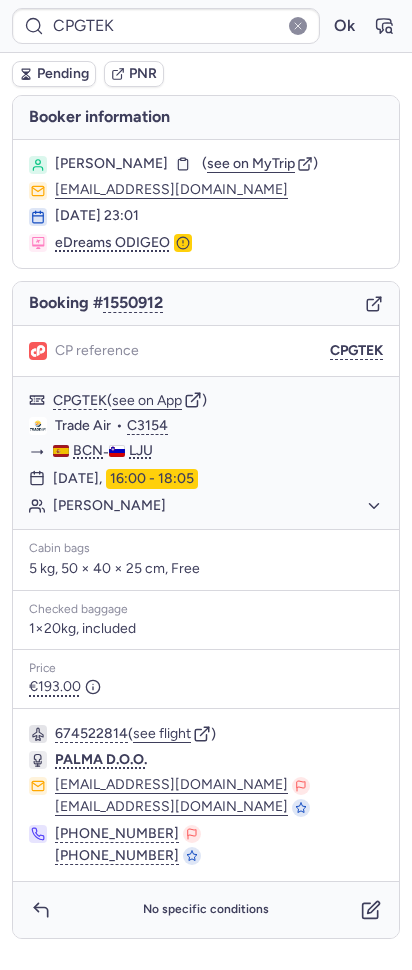 type on "CPGT2J" 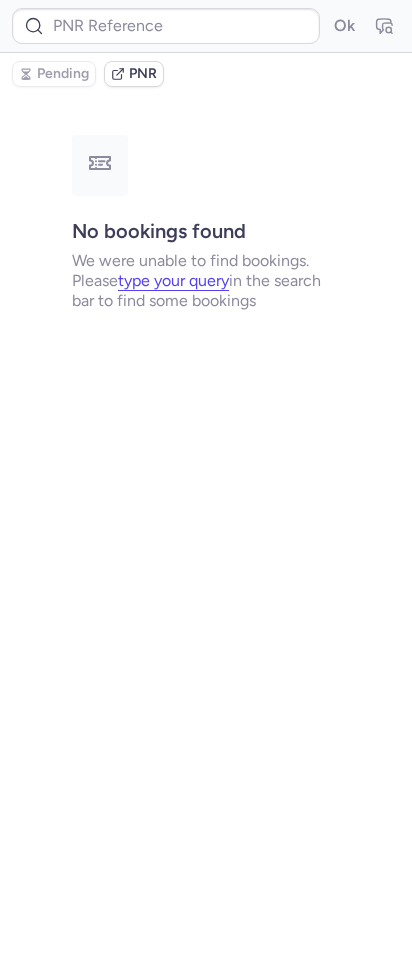 type on "CPLUHR" 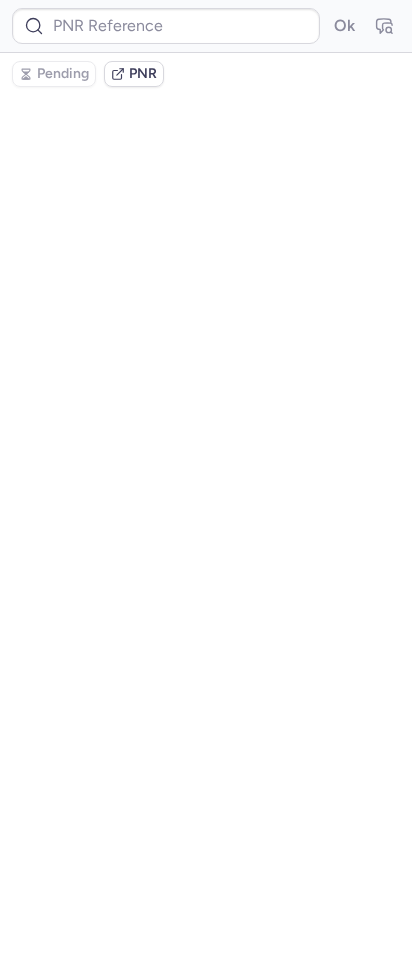 type on "CPRIBL" 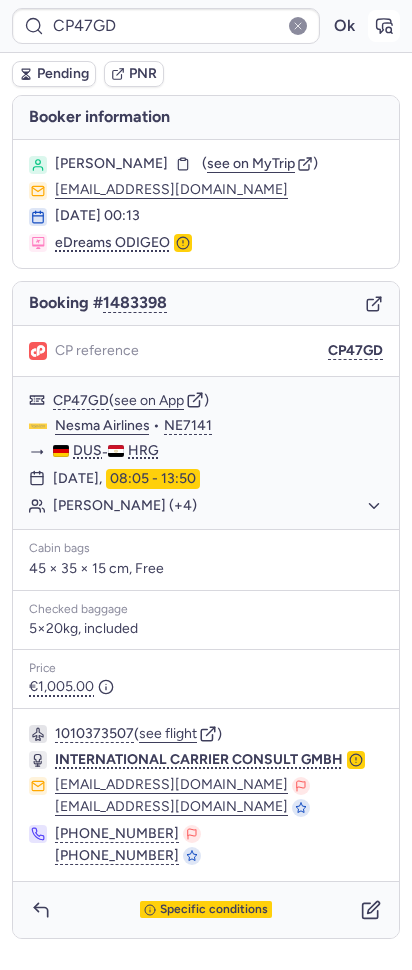 scroll, scrollTop: 0, scrollLeft: 0, axis: both 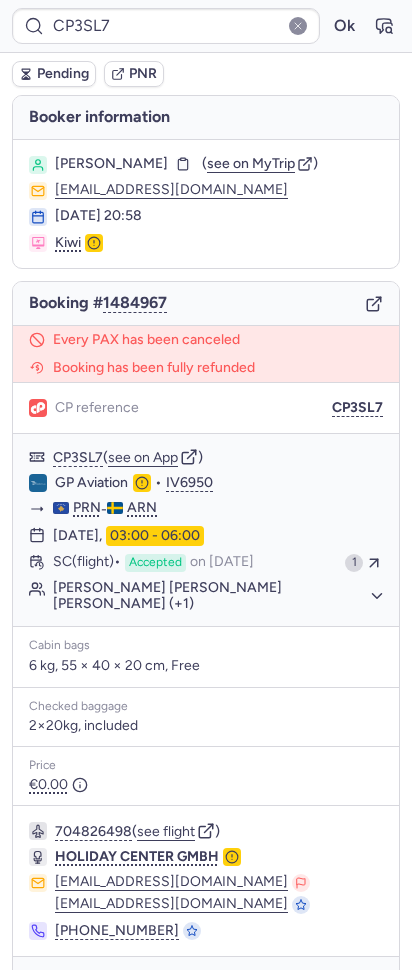 type on "CPQWFF" 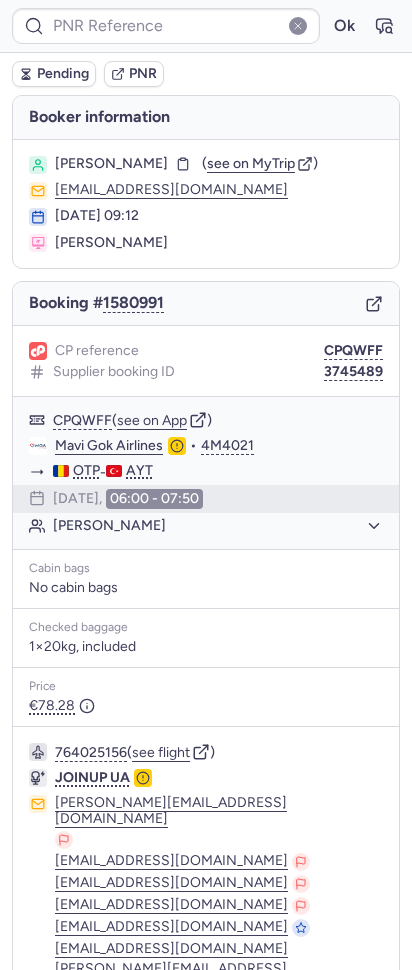 type on "CPLUHR" 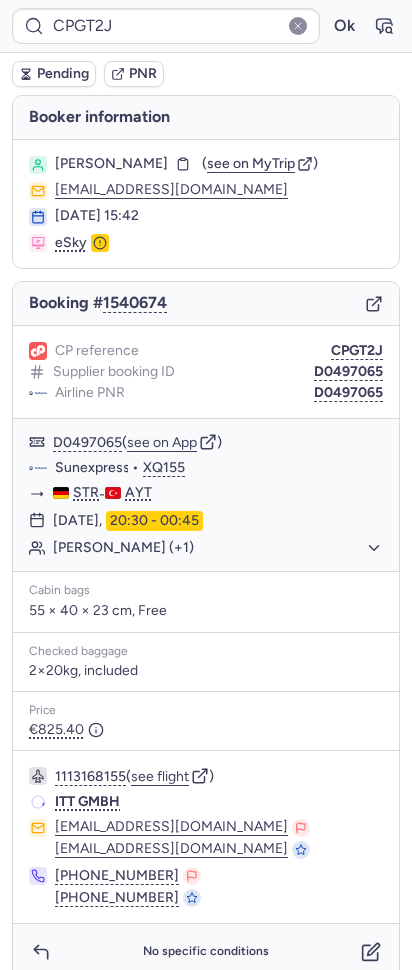 type on "CP47GD" 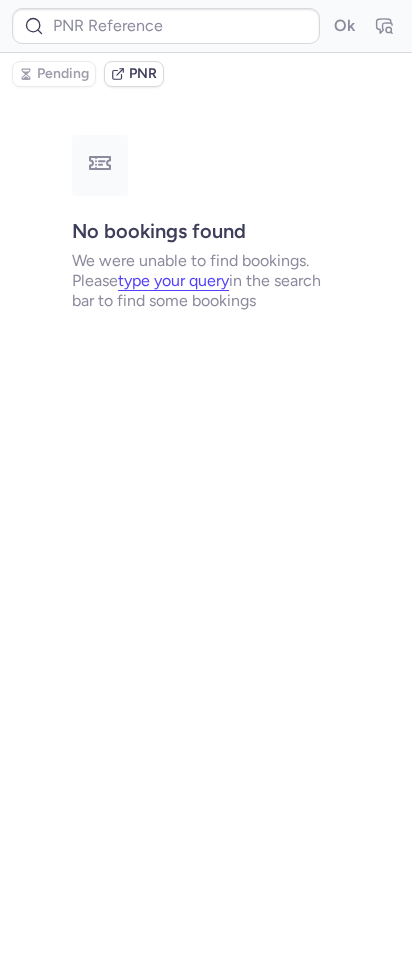 type on "CPLUHR" 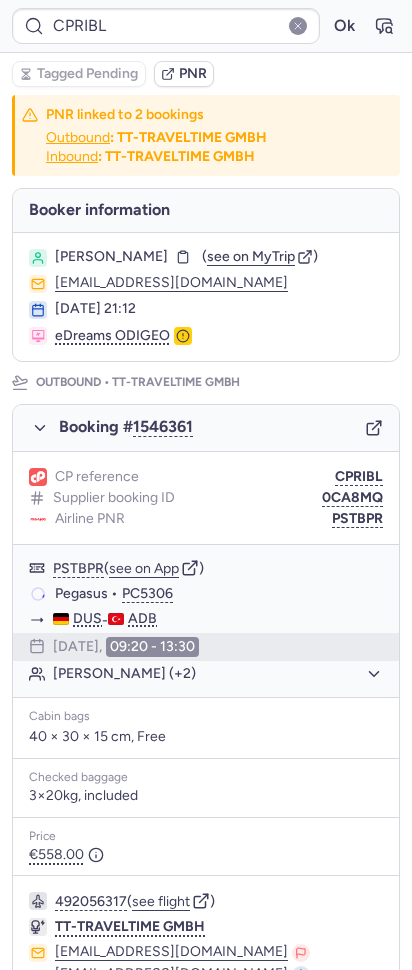 type on "CPBDFH" 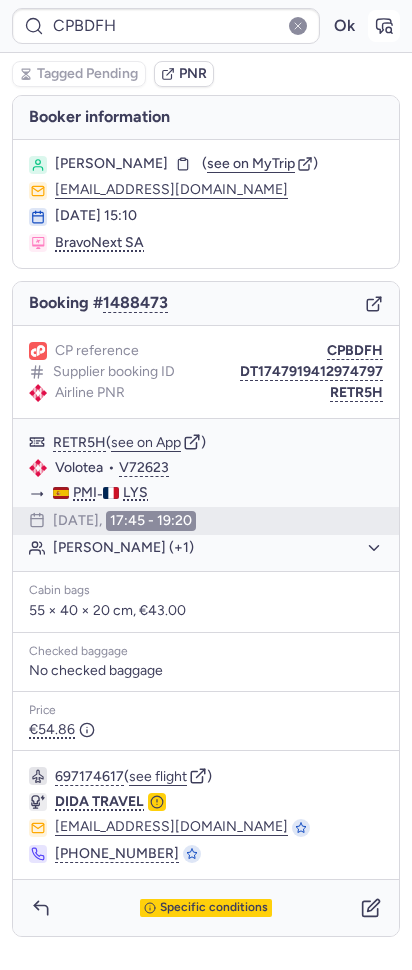 click 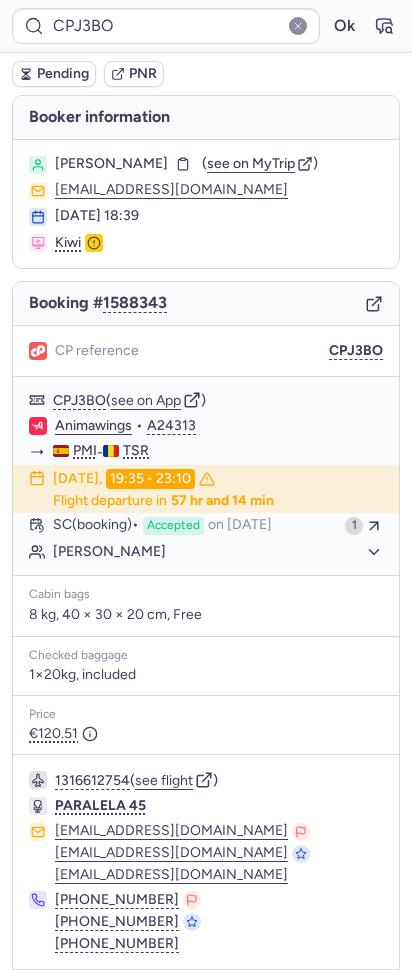 type on "CPDADJ" 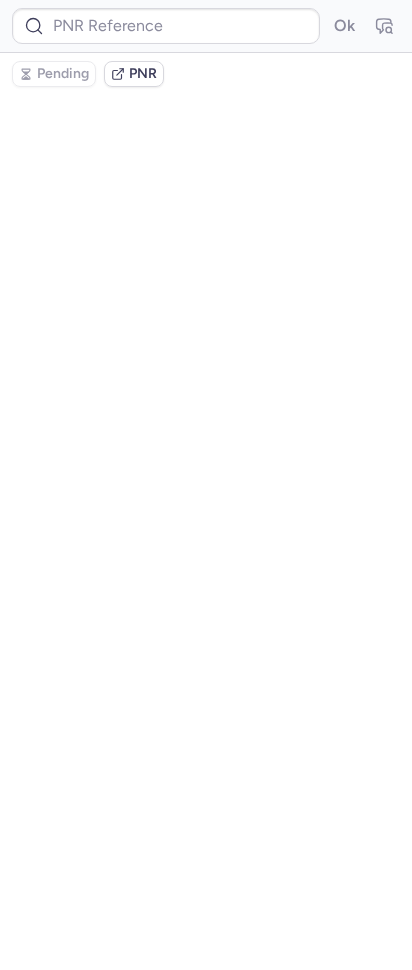 type on "CPRIBL" 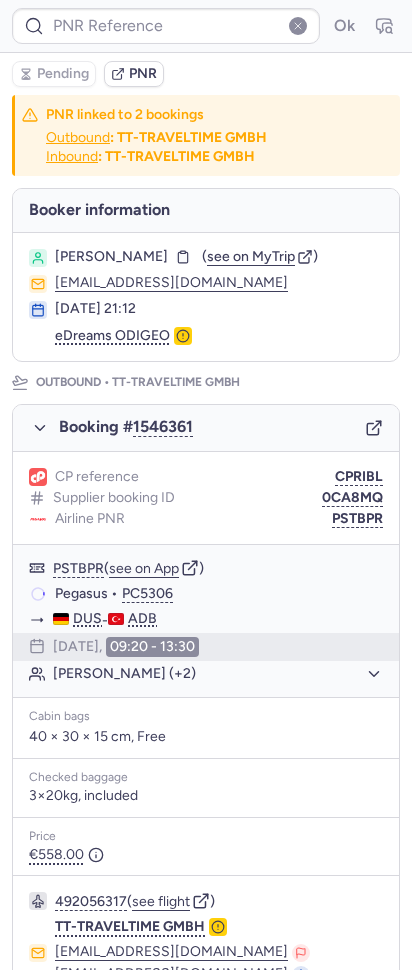 type on "CPLUHR" 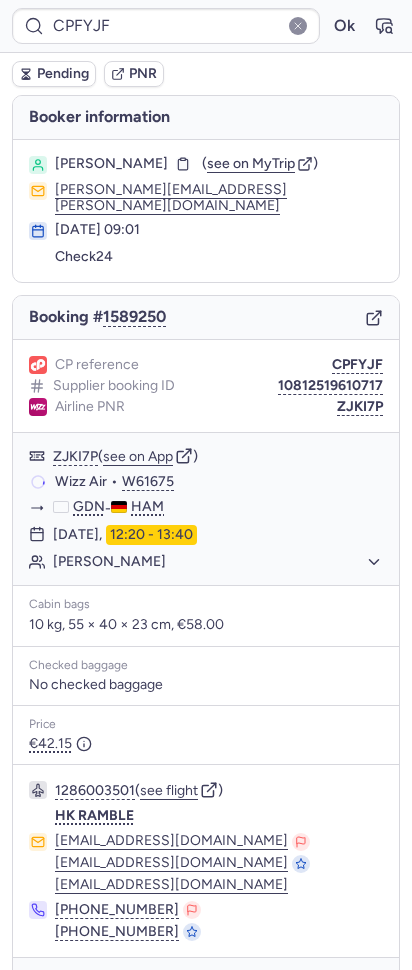 type on "CP8GIL" 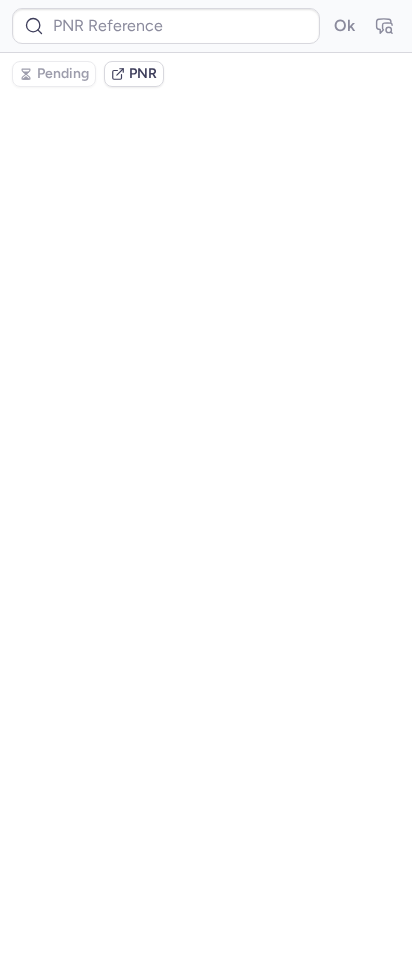 type on "CPRIBL" 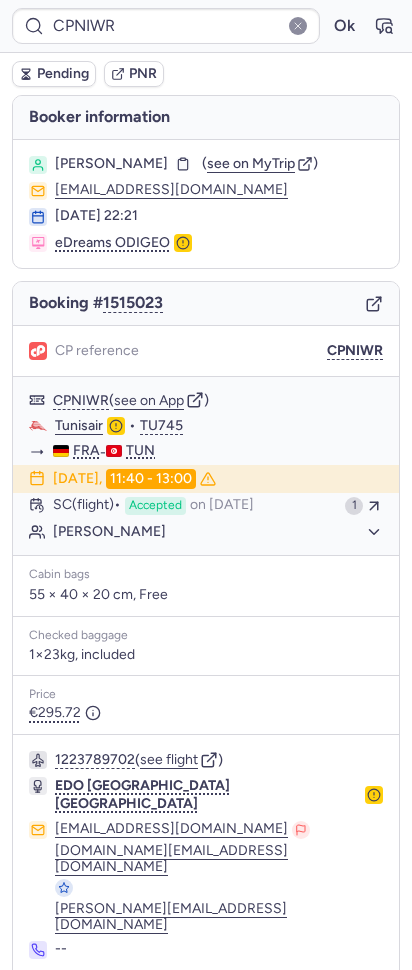 type on "CPTWHG" 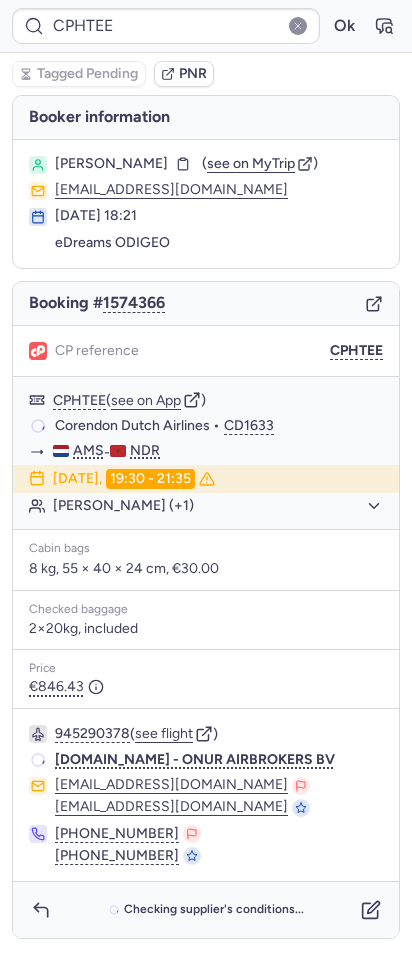 scroll, scrollTop: 0, scrollLeft: 0, axis: both 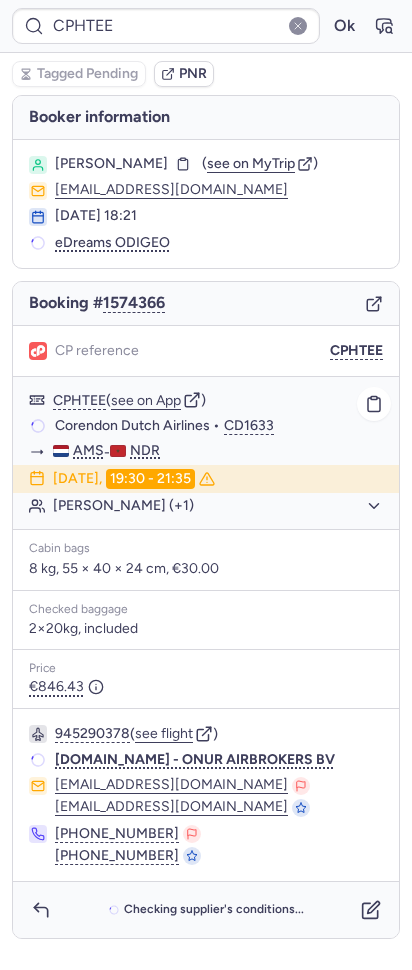 click on "Aziza CHEMLAL (+1)" 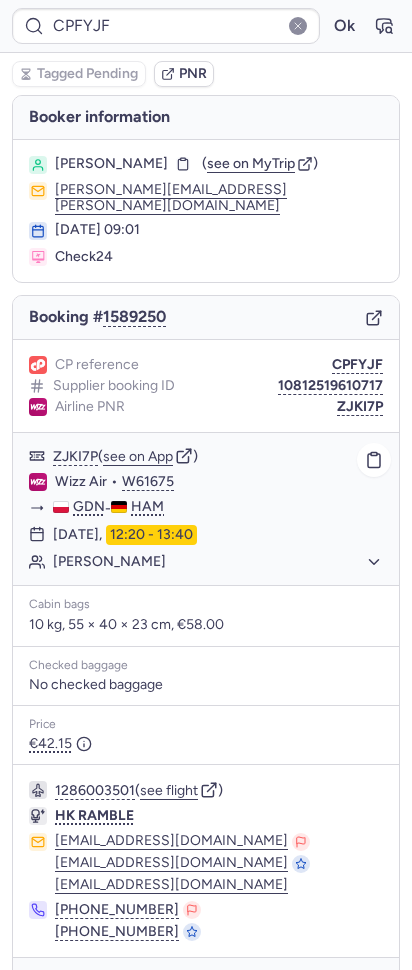click on "Domenik Lucas EGGETT" 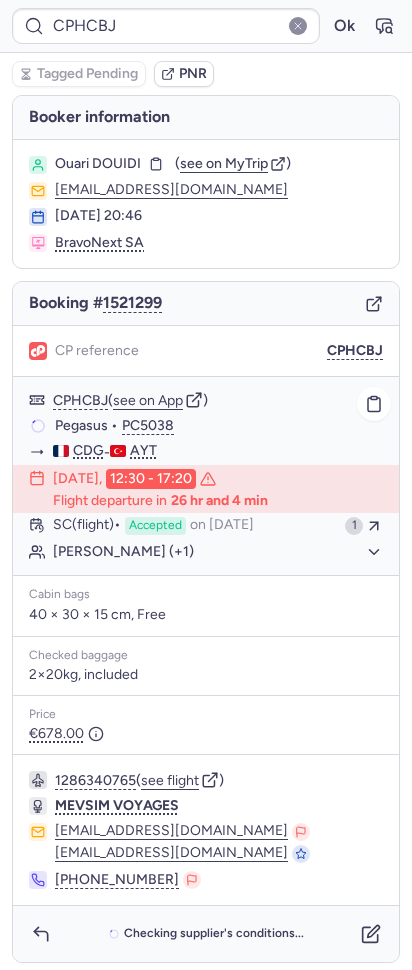 click on "Maissa DOUIDI (+1)" 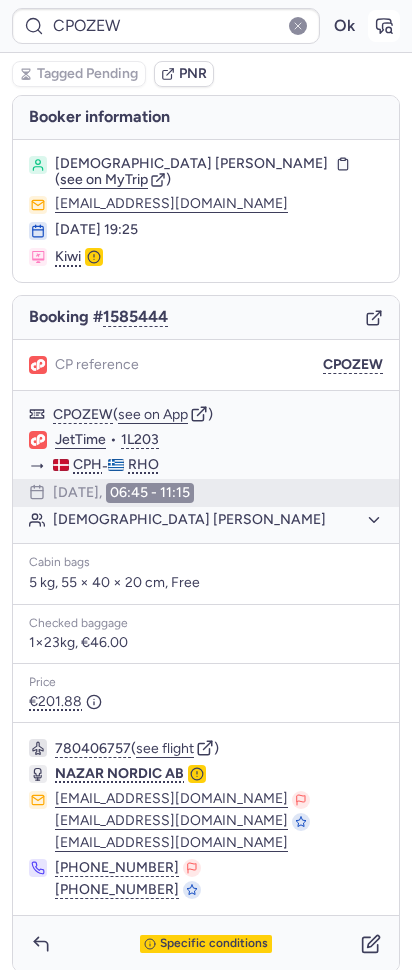 click 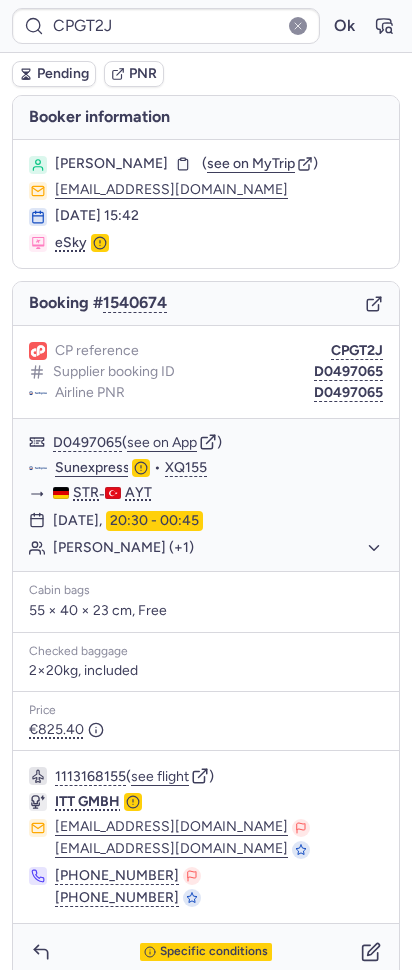 type on "CPYM7A" 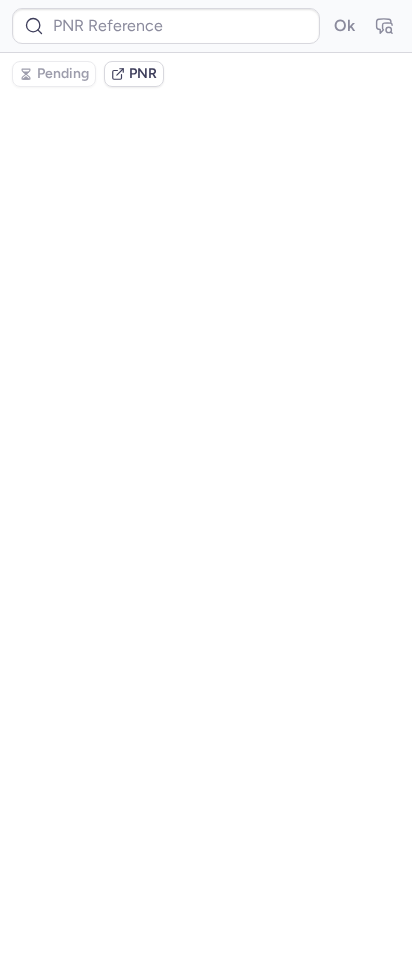 type on "CPRIBL" 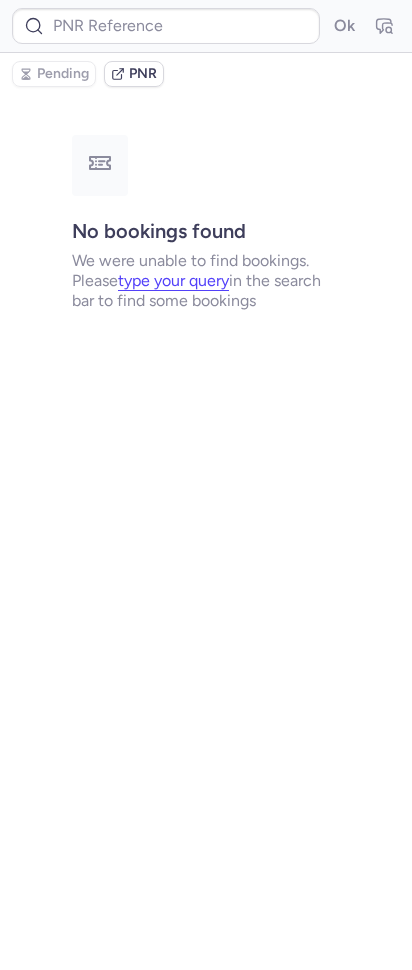 type on "CPGTAT" 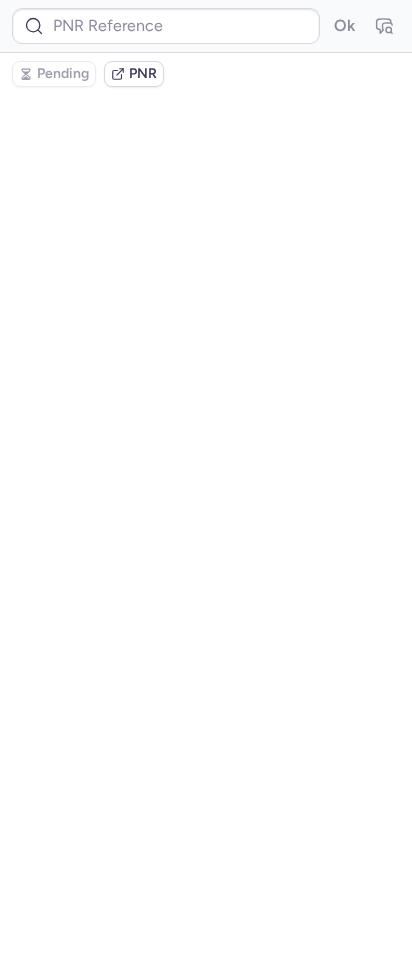 type on "CPRIBL" 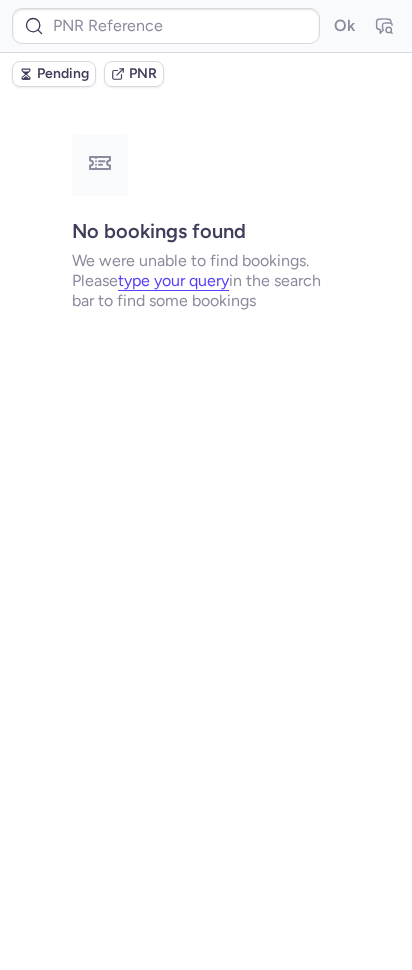 type on "CPDADJ" 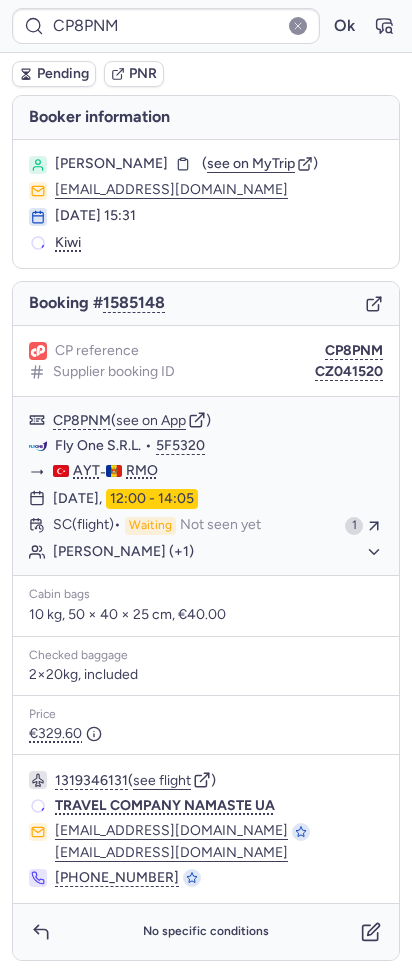 type on "CPGTAT" 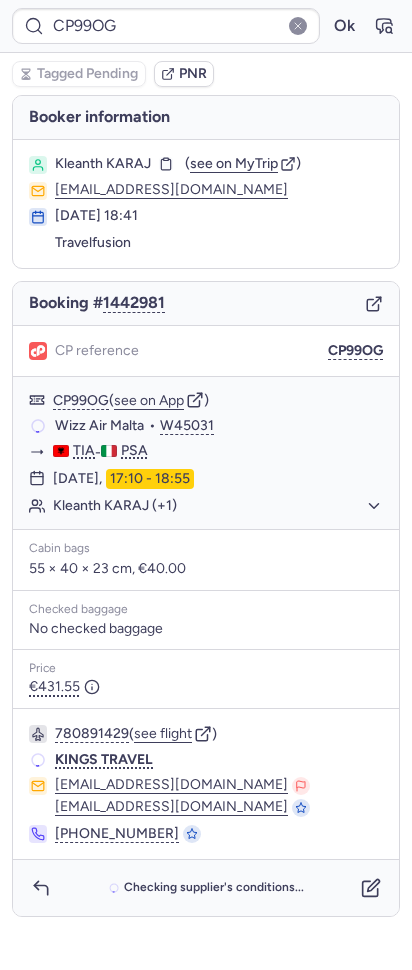 scroll, scrollTop: 0, scrollLeft: 0, axis: both 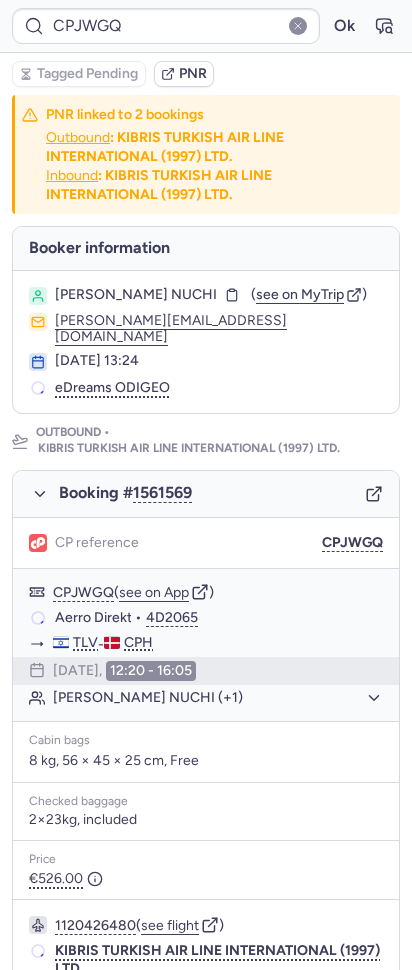 type on "CPGTAT" 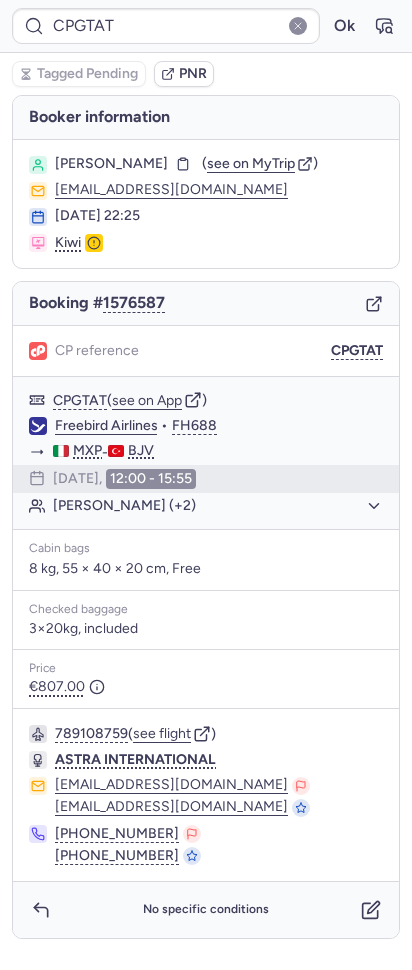 type on "CPDADJ" 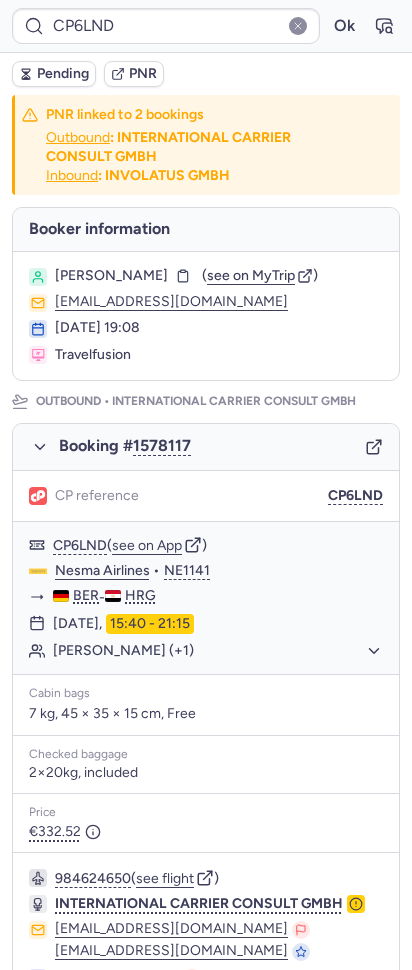 type on "CPDADJ" 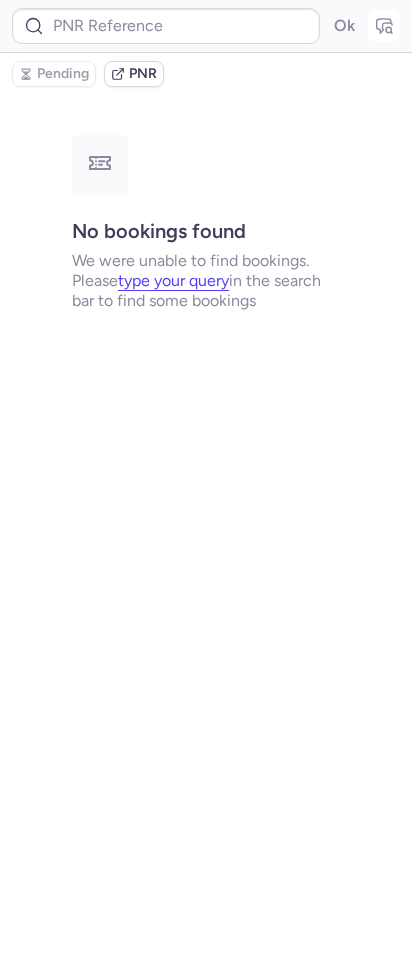 type on "CPRIBL" 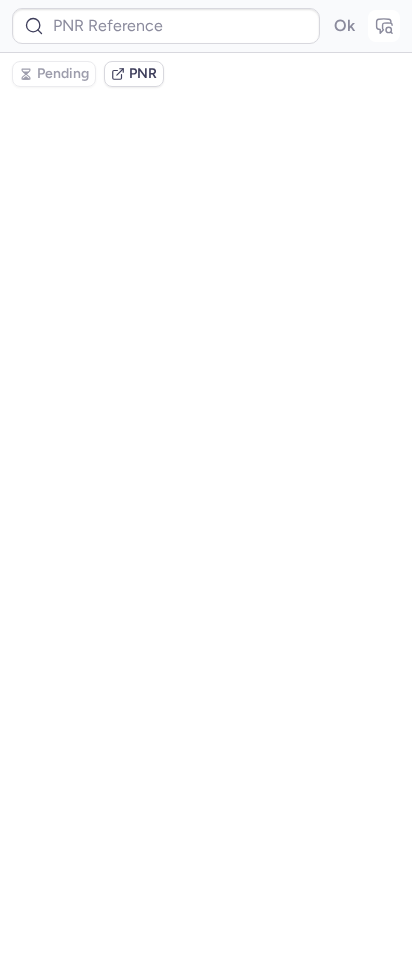 type on "CPSPQB" 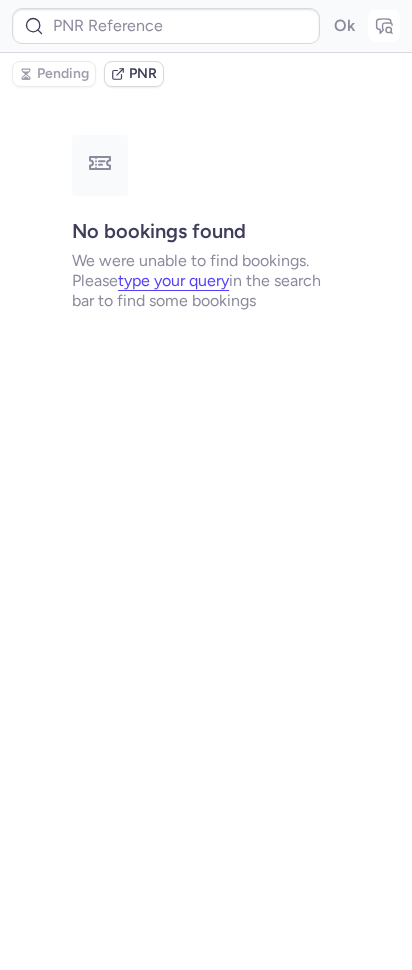 type on "CPGTAT" 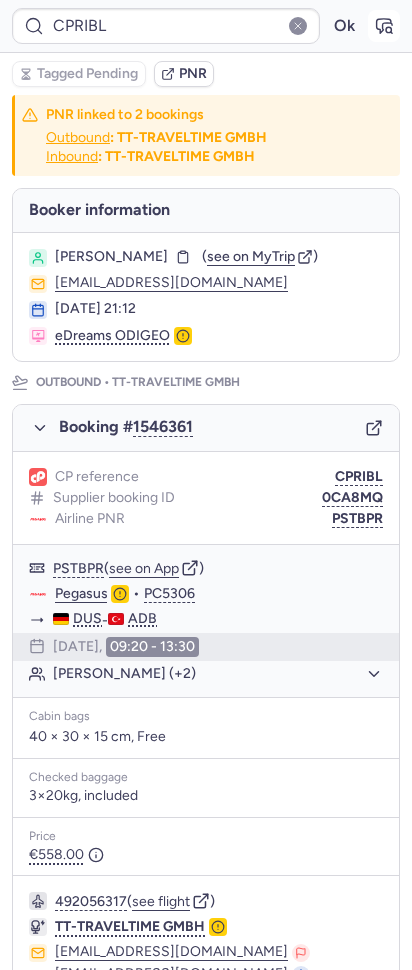 type on "CPGT2J" 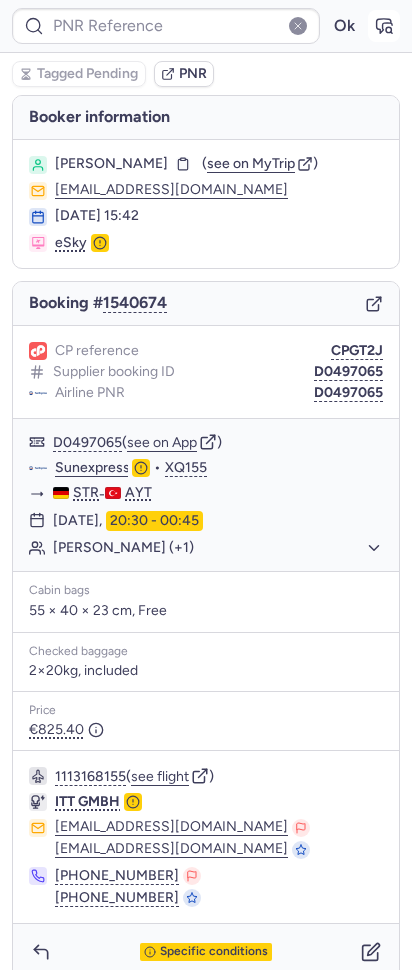 type on "CPRIBL" 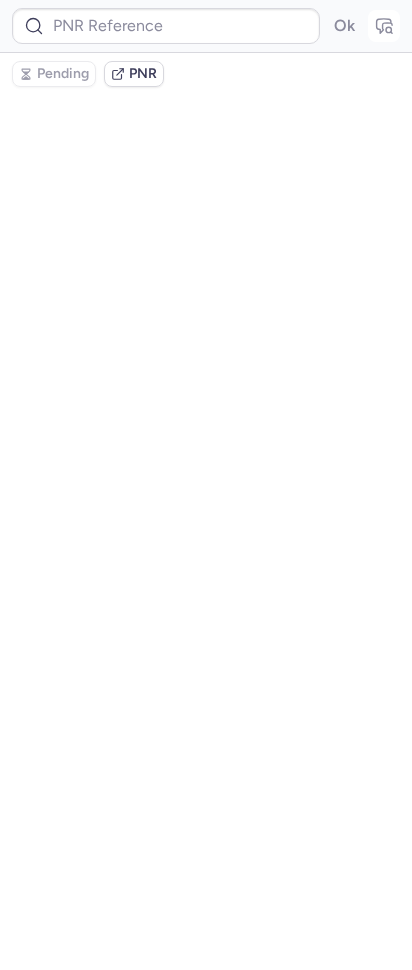 type on "CPGTAT" 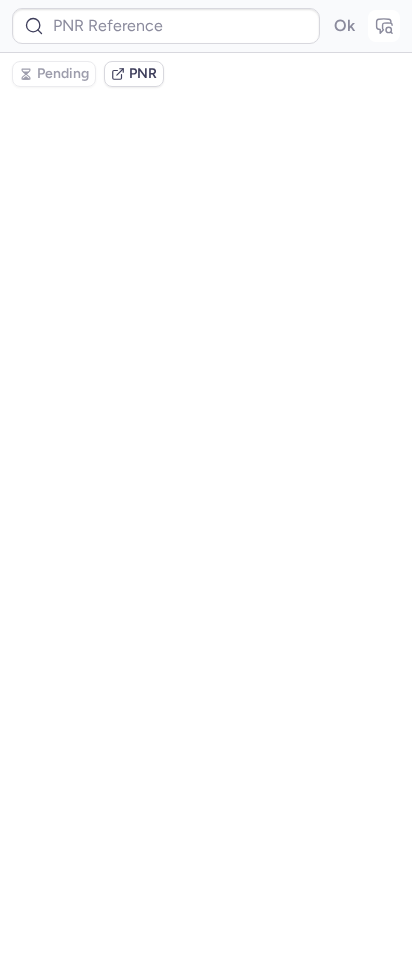 type on "CPRIBL" 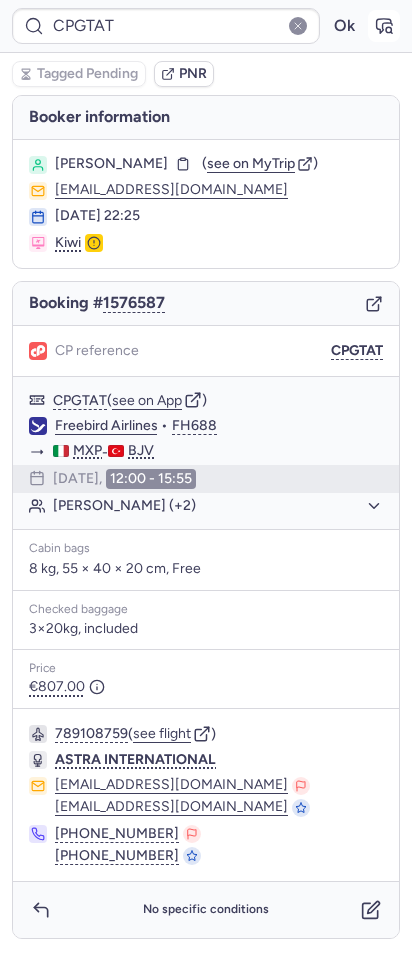type on "CPGT2J" 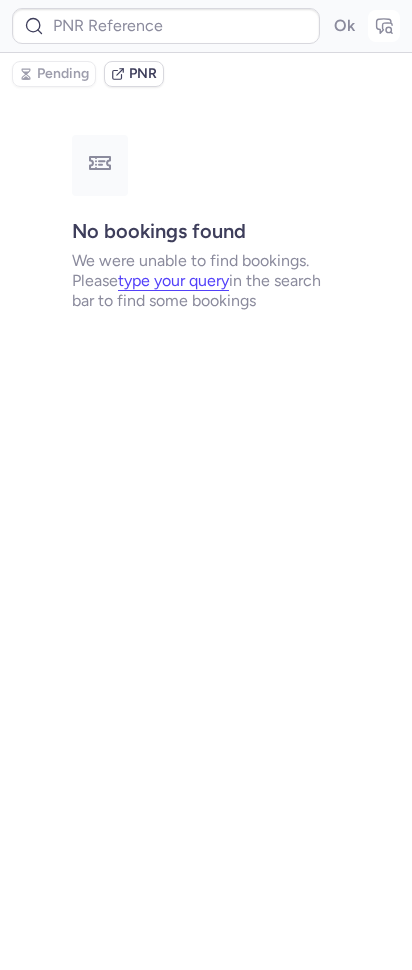 type on "CPGTAT" 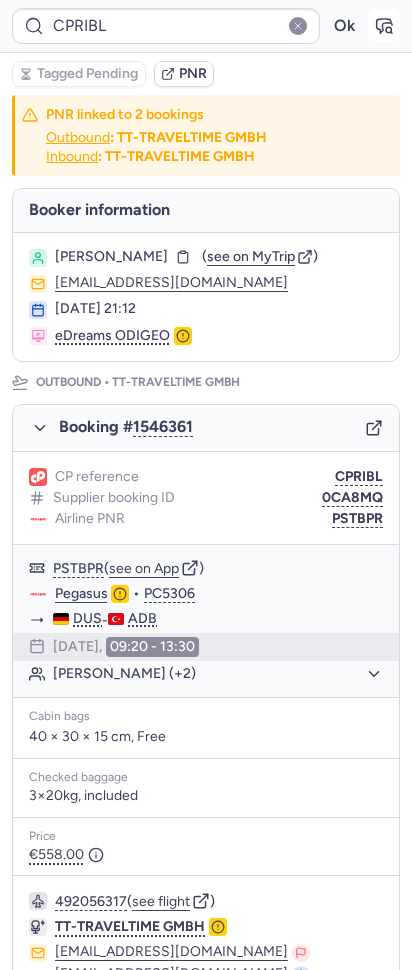 type on "CPGT2J" 